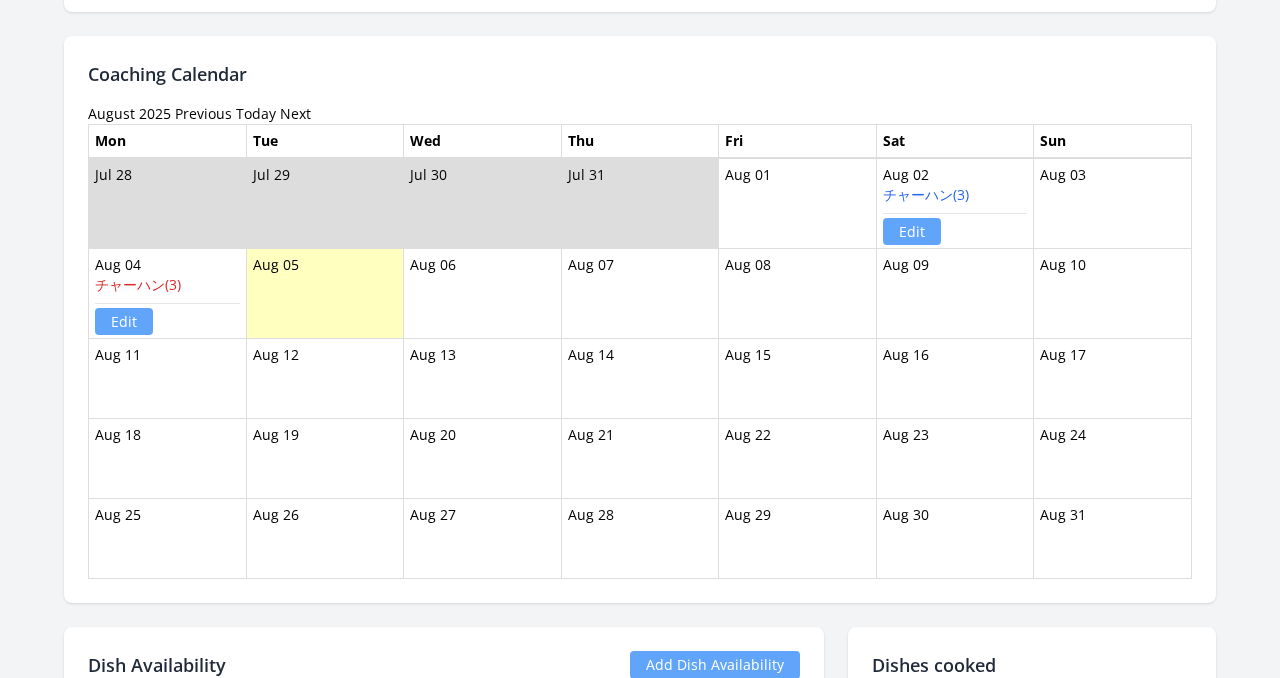 scroll, scrollTop: 1007, scrollLeft: 0, axis: vertical 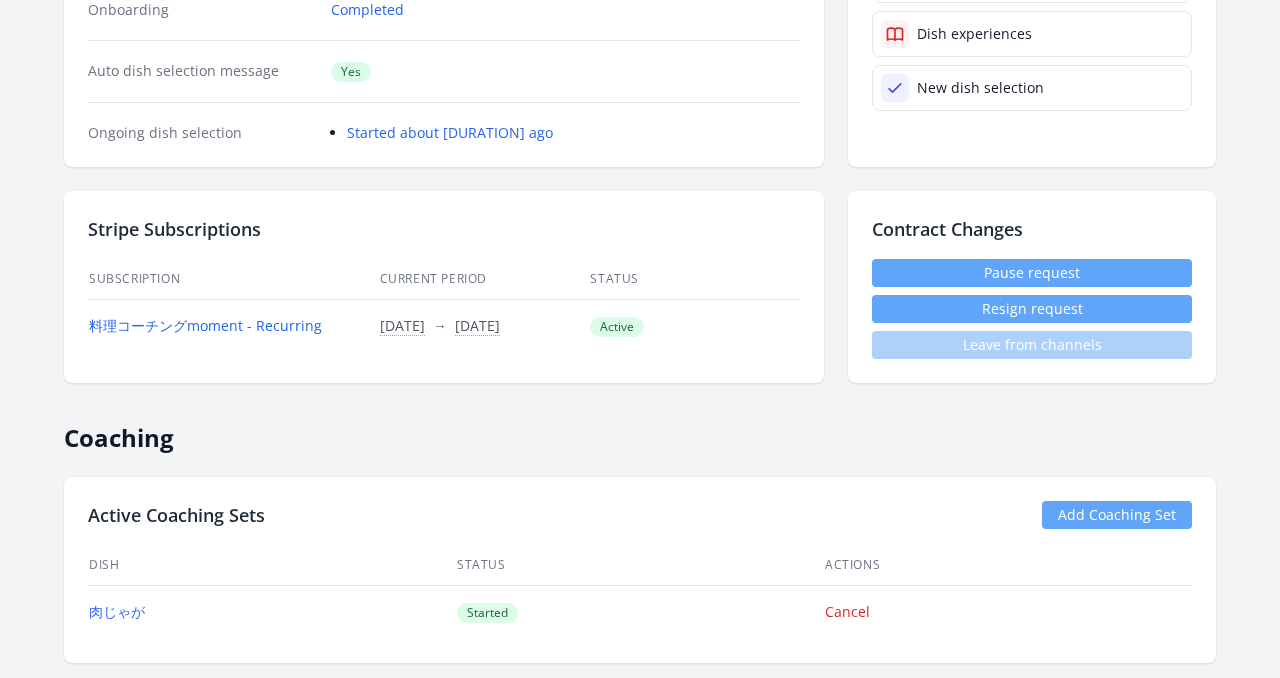 click on "[PERSON] ID: [NUMBER] | jp | Joined [DURATION] ago Account Status
State
Started
Coach
Add coach
Stripe ID
cus_SPZjpFL2crK0LY
Onboarding
Completed
Auto dish selection message
Yes
Ongoing dish selection
Started about [DURATION] ago
Quick Links Chat Notion Diary page #1 Dish table Dish experiences New dish selection Stripe Subscriptions
Subscription
Current Period
Status
料理コーチングmoment - Recurring
[DATE]
Time conversion
UTC
[DAY], [DATE]
[TIME]
Asia/Tokyo
·
You" at bounding box center (640, 1715) 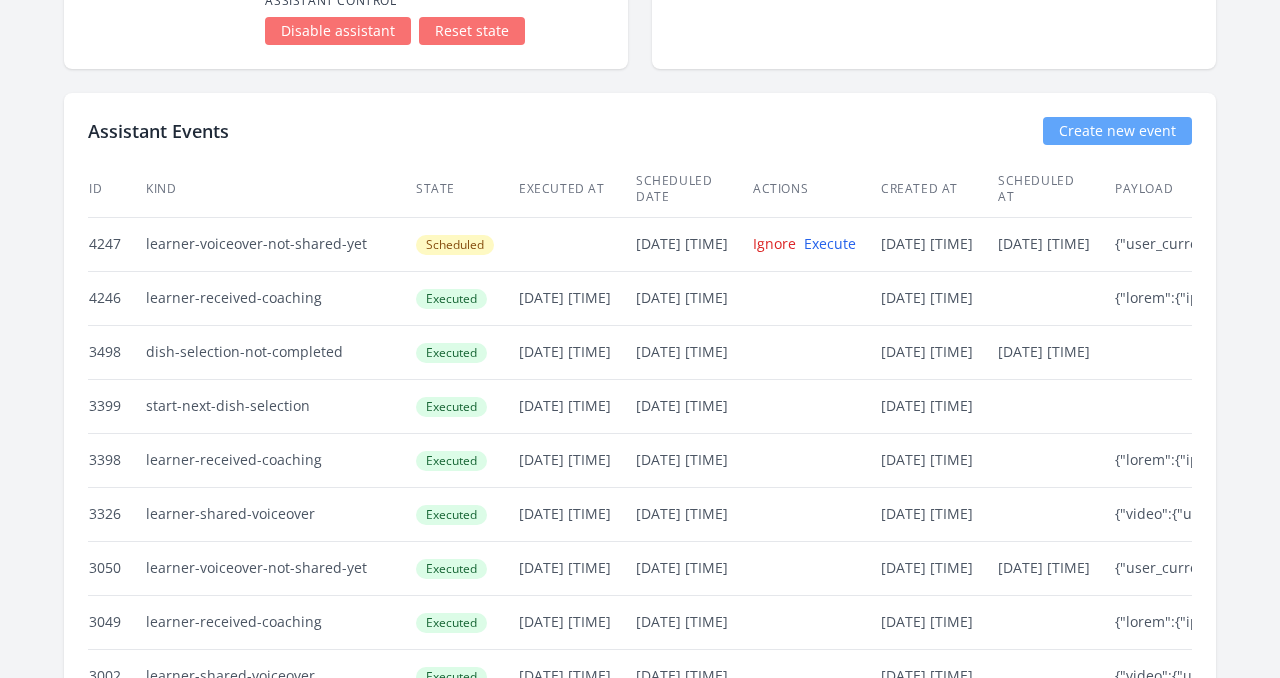 scroll, scrollTop: 3300, scrollLeft: 0, axis: vertical 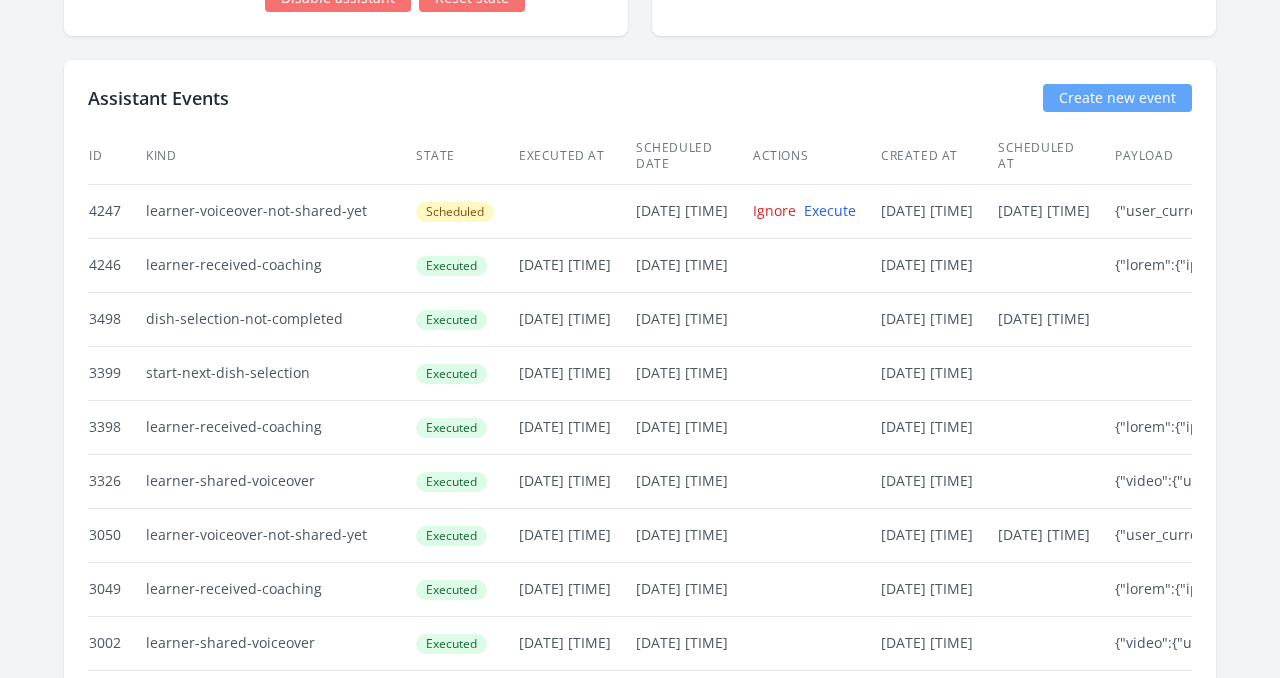 click on "dish-selection-not-completed" at bounding box center (280, 319) 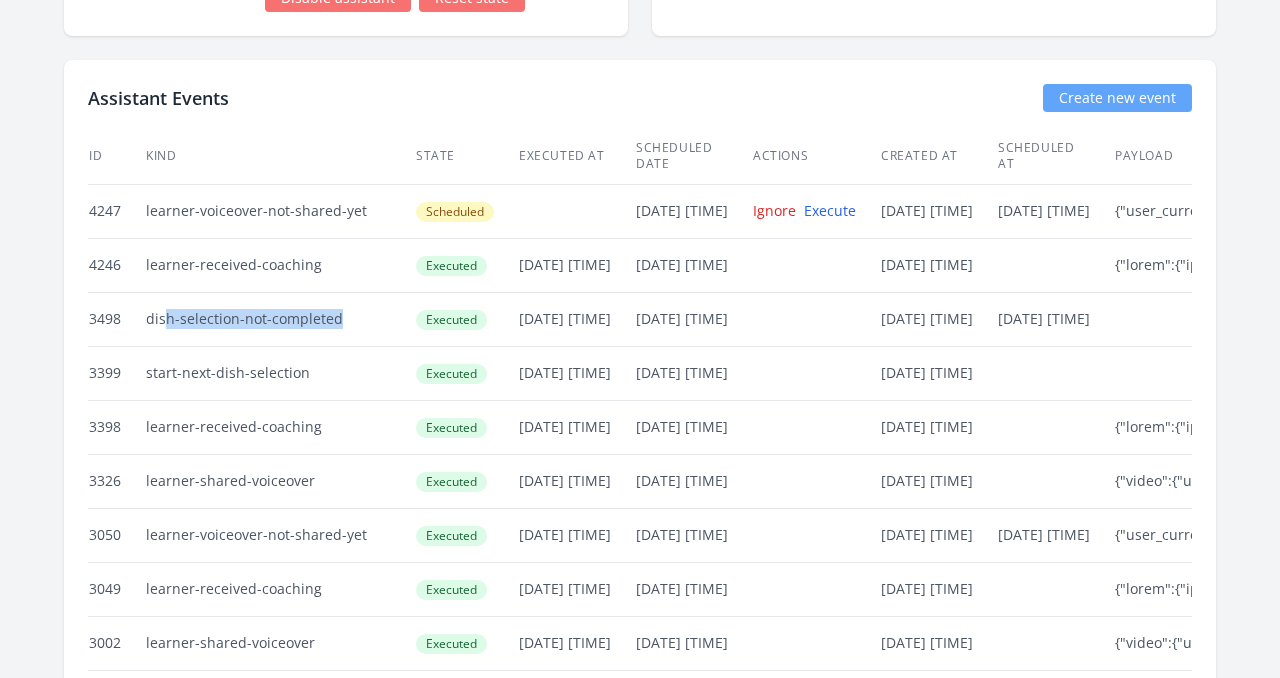 click on "dish-selection-not-completed" at bounding box center (280, 319) 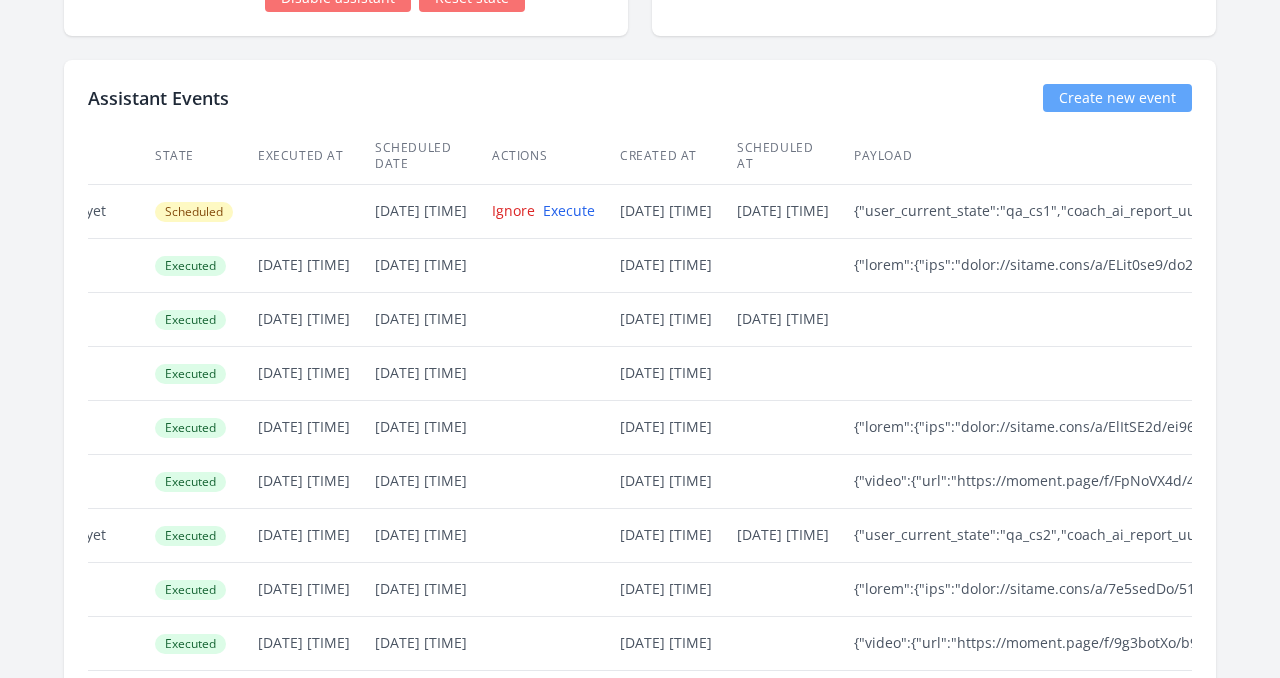 scroll, scrollTop: 0, scrollLeft: 0, axis: both 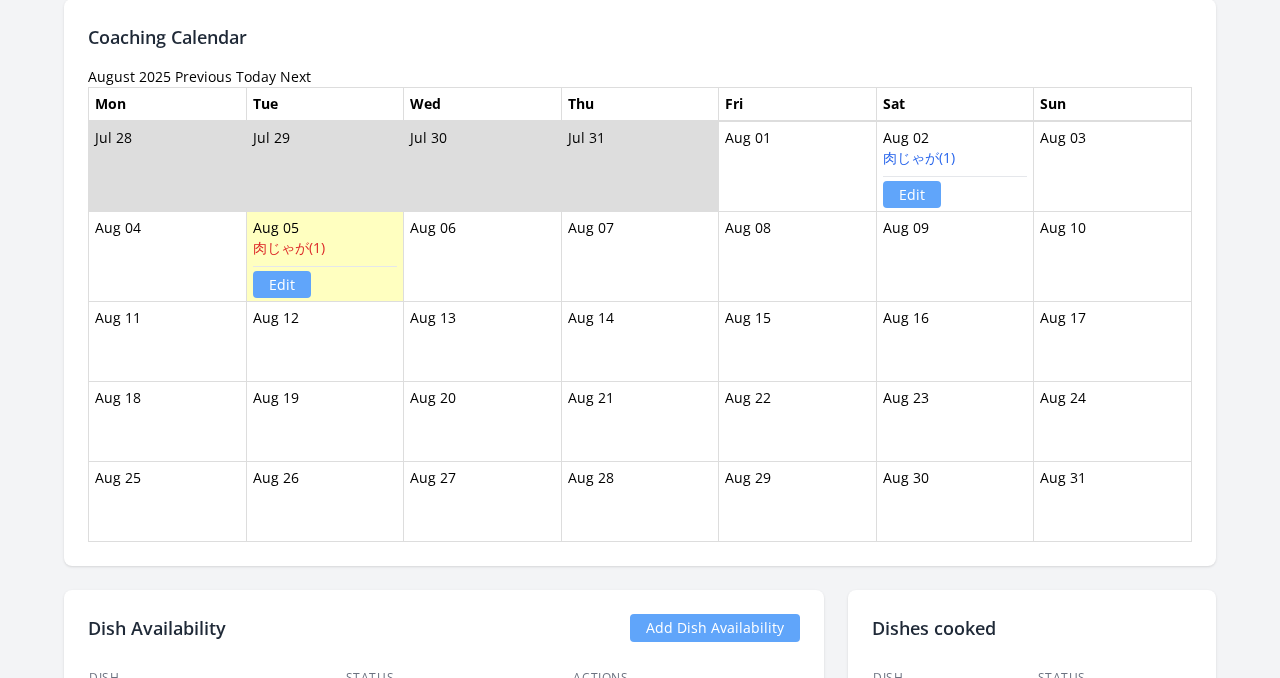 click on "Previous" at bounding box center [203, 76] 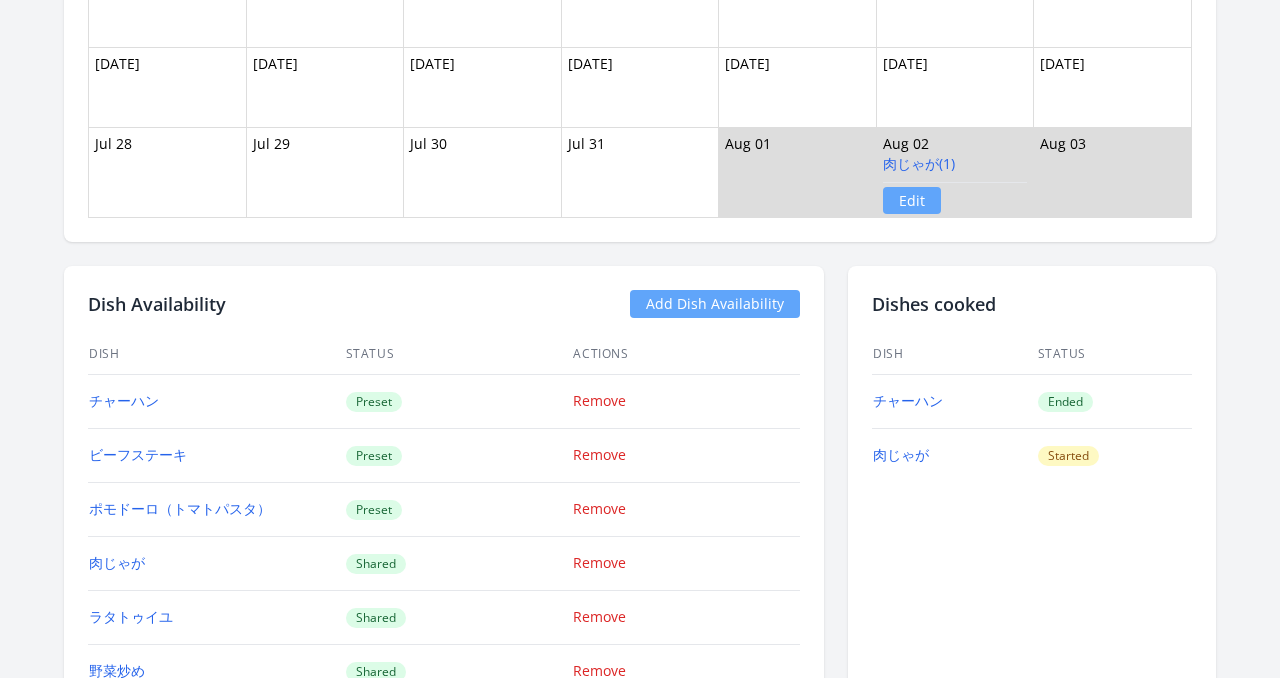 scroll, scrollTop: 1140, scrollLeft: 0, axis: vertical 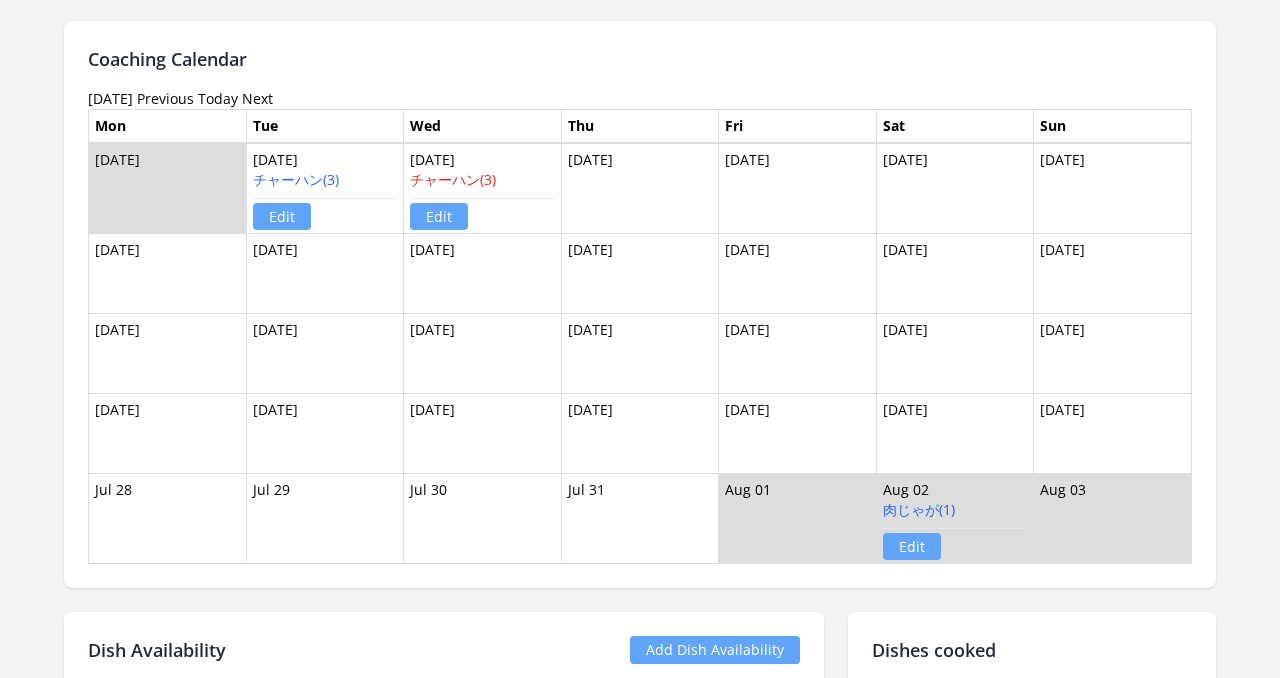 click on "Previous" at bounding box center (165, 98) 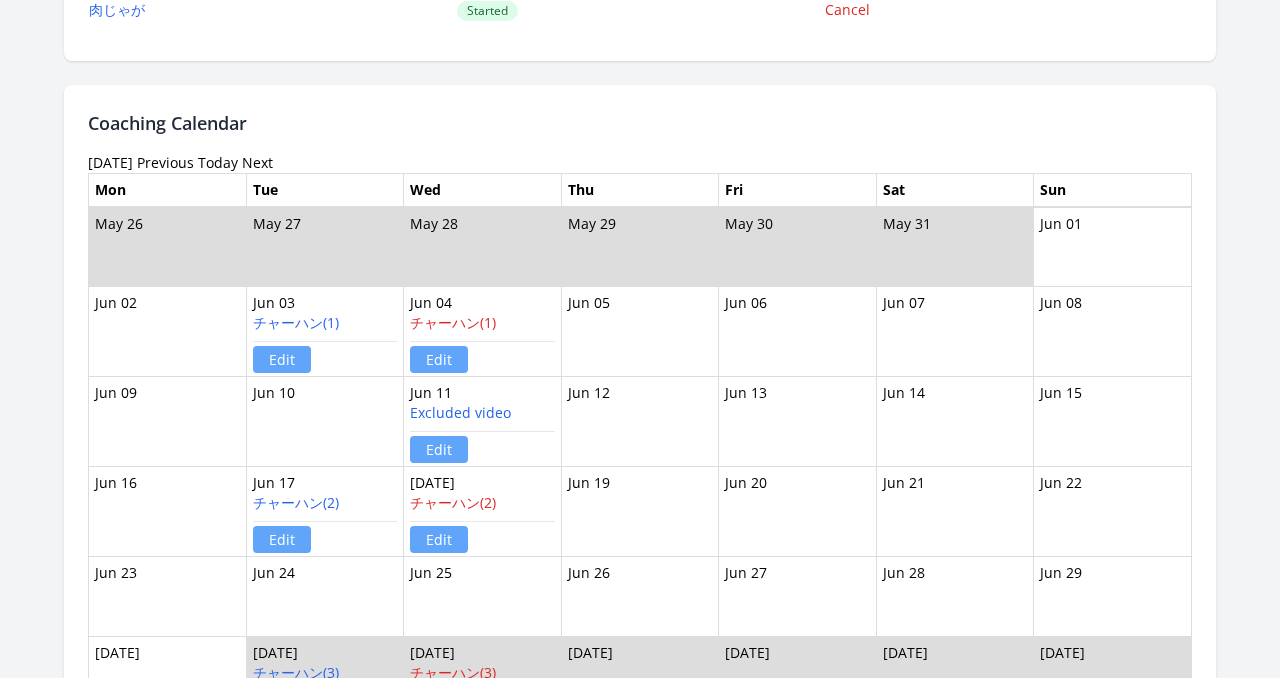 scroll, scrollTop: 1176, scrollLeft: 0, axis: vertical 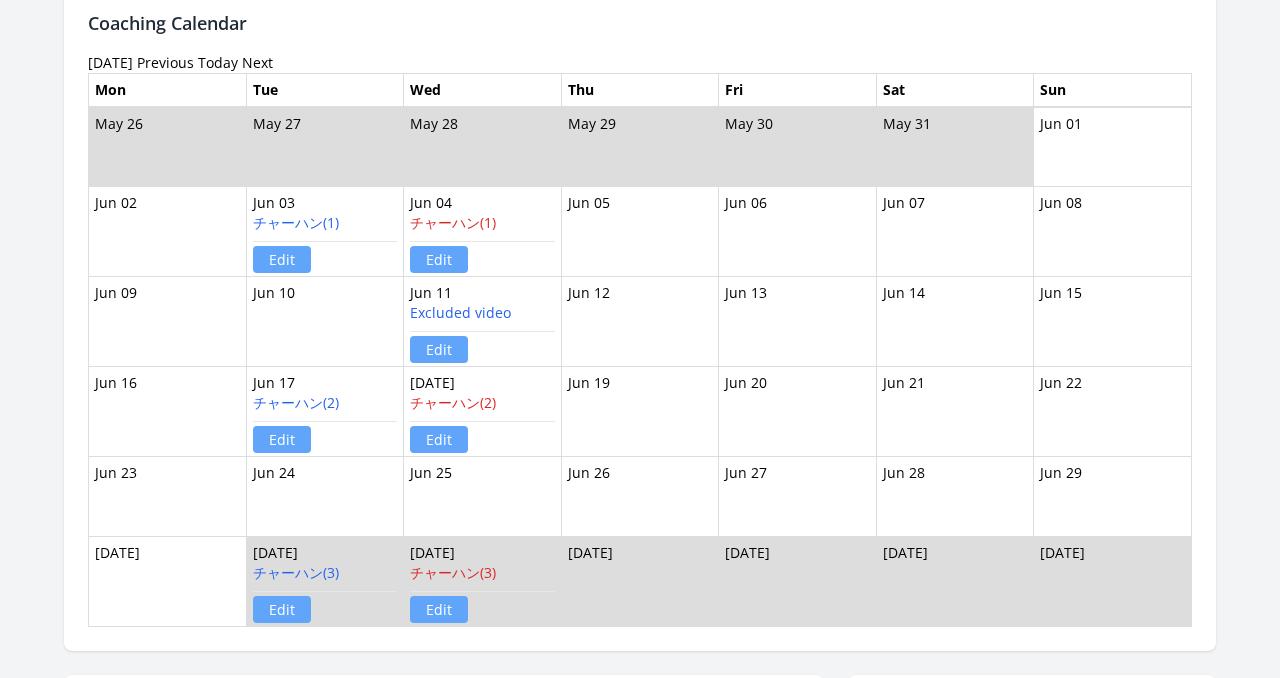 click on "Previous" at bounding box center (165, 62) 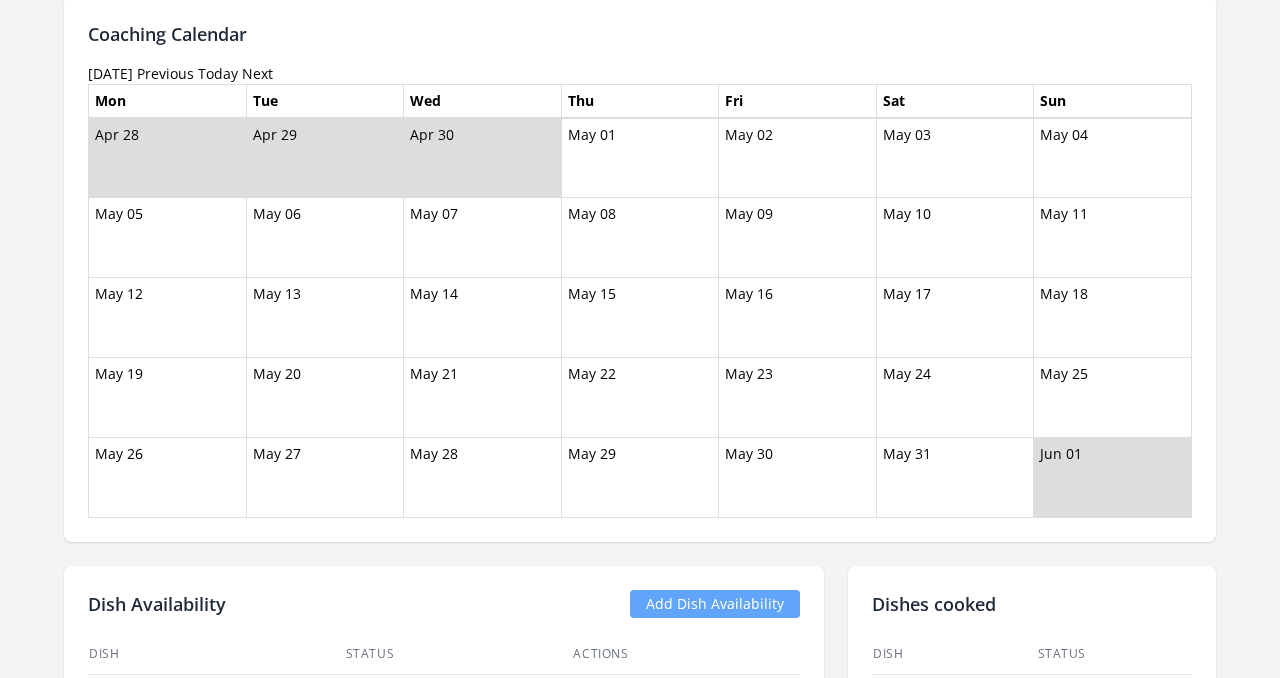 scroll, scrollTop: 1087, scrollLeft: 0, axis: vertical 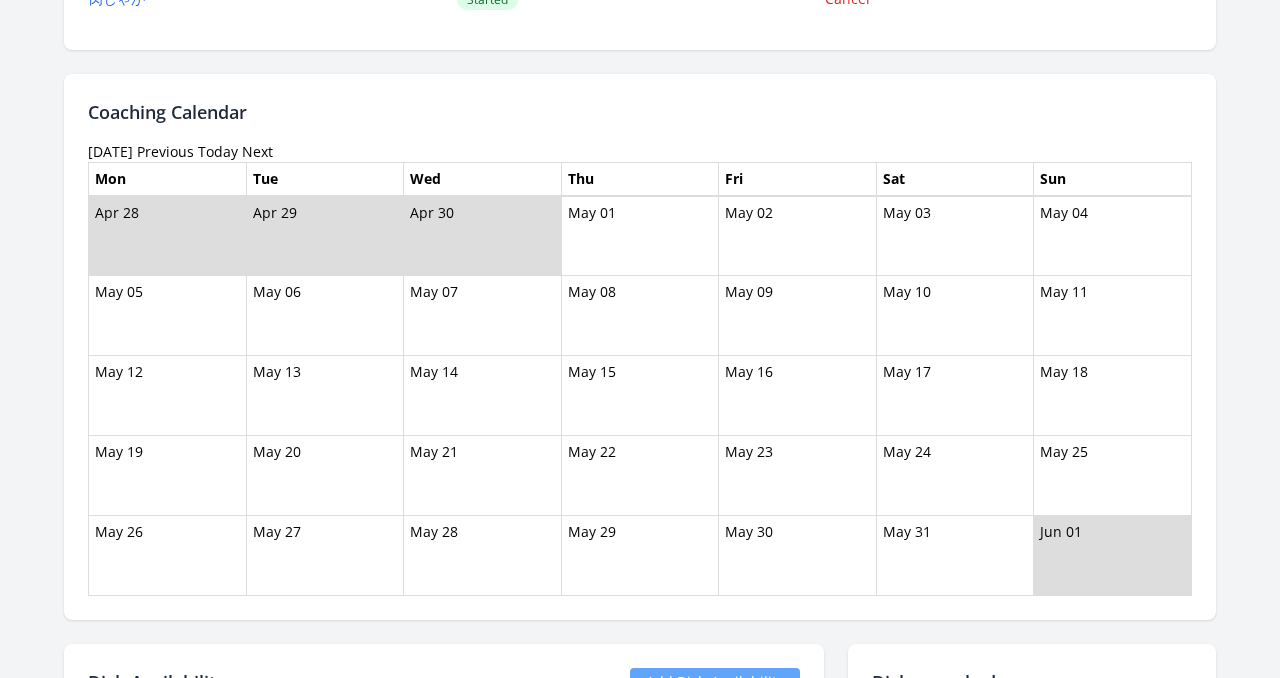 click on "Next" at bounding box center [257, 151] 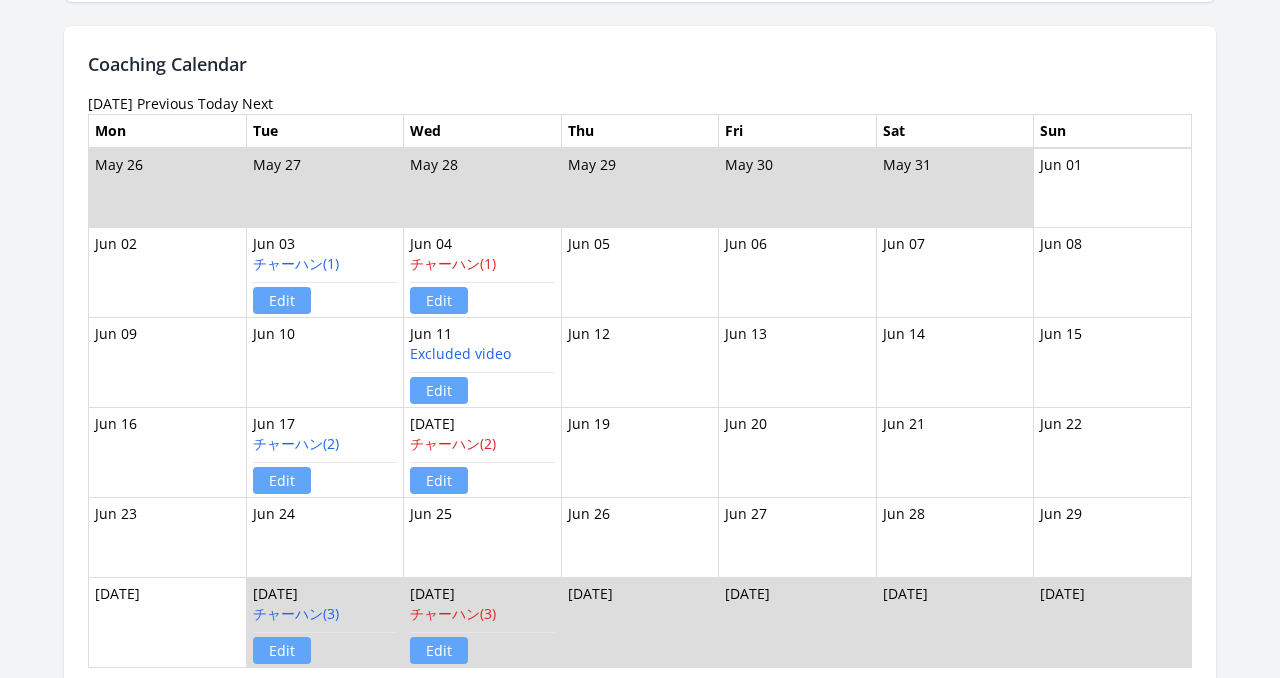 scroll, scrollTop: 1143, scrollLeft: 0, axis: vertical 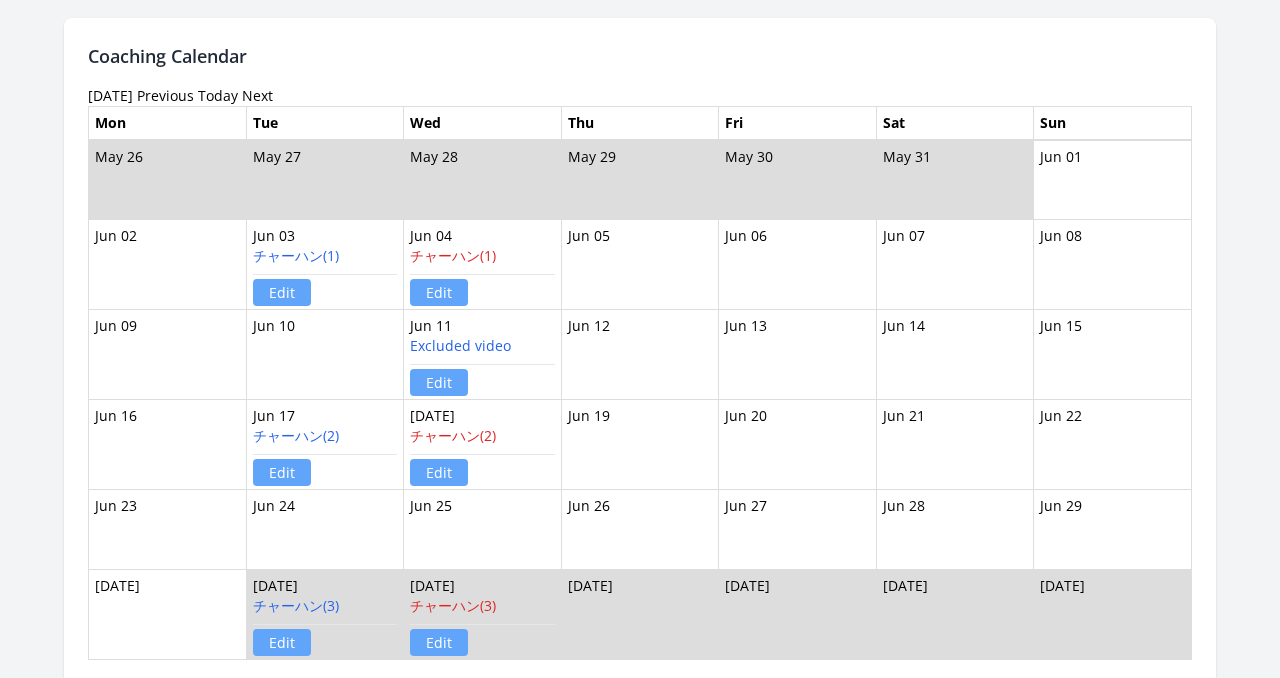 click on "Next" at bounding box center [257, 95] 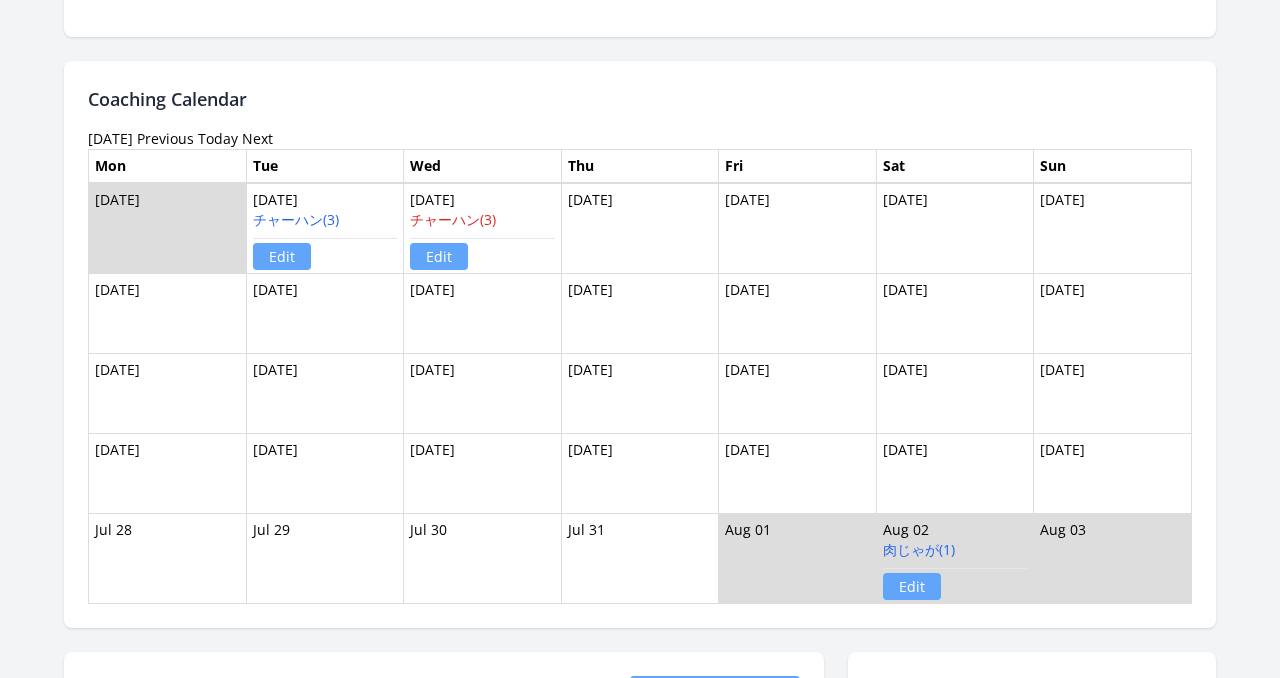 scroll, scrollTop: 1108, scrollLeft: 0, axis: vertical 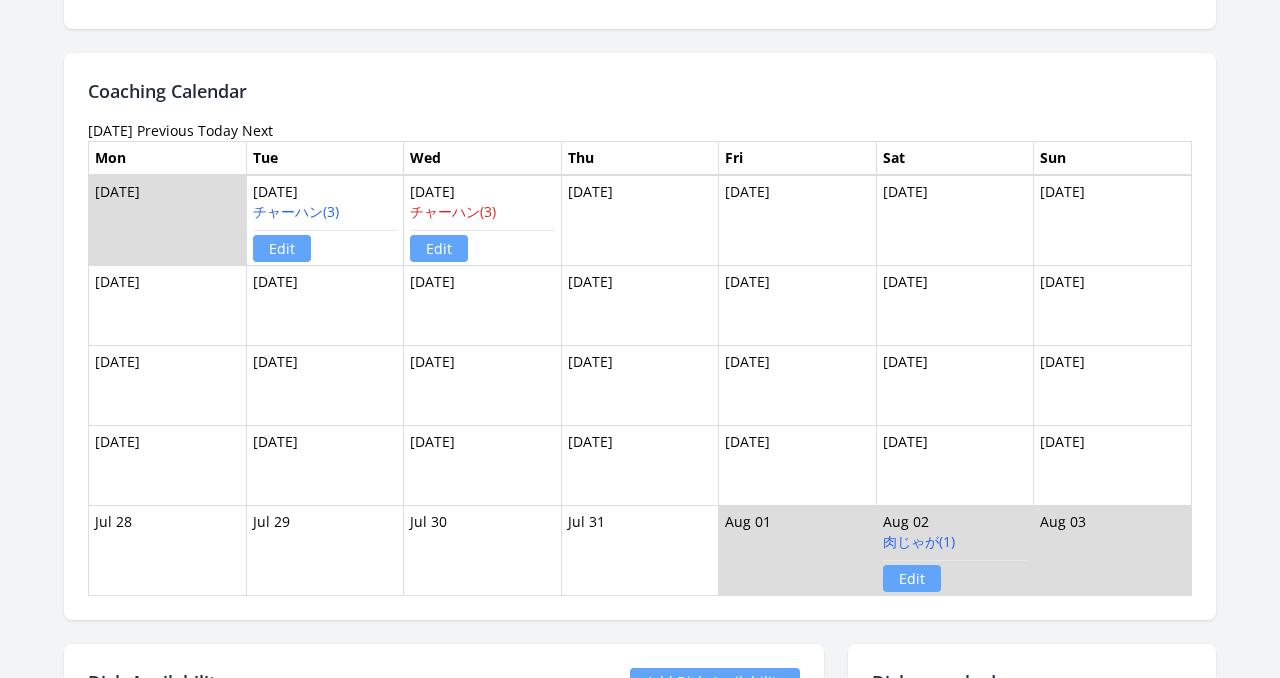 click on "Next" at bounding box center (257, 130) 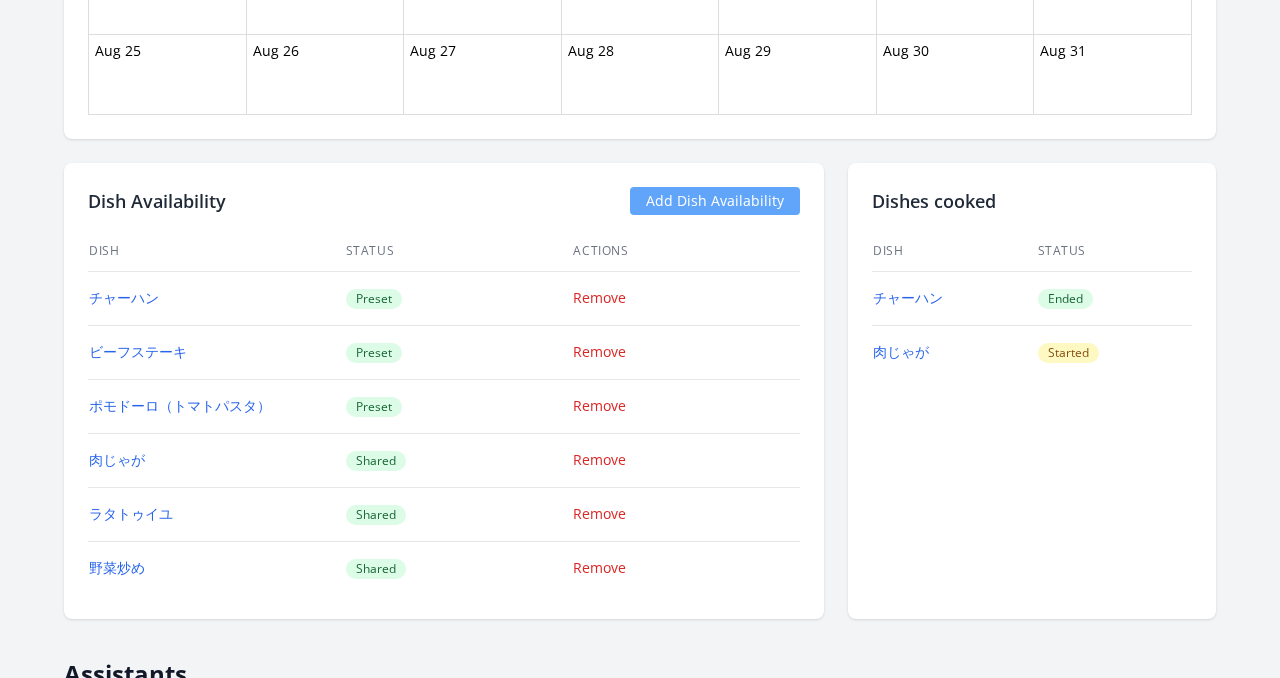 scroll, scrollTop: 1735, scrollLeft: 0, axis: vertical 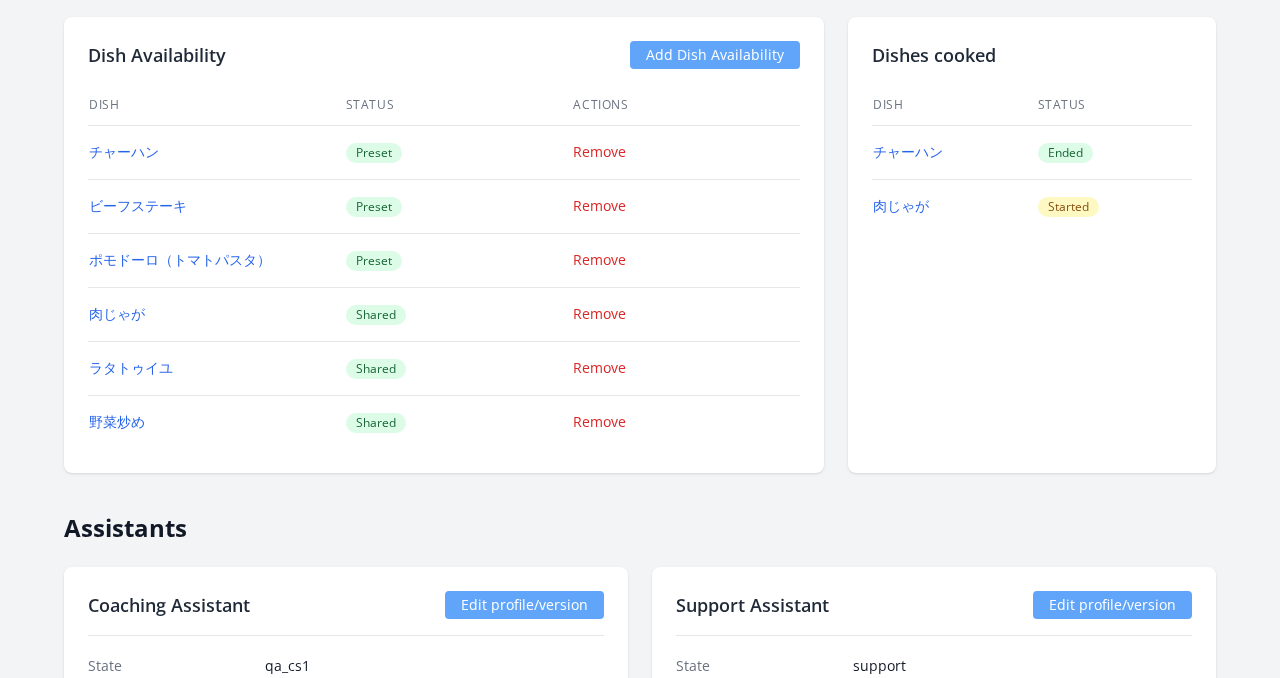 click on "Add Dish Availability" at bounding box center [715, 55] 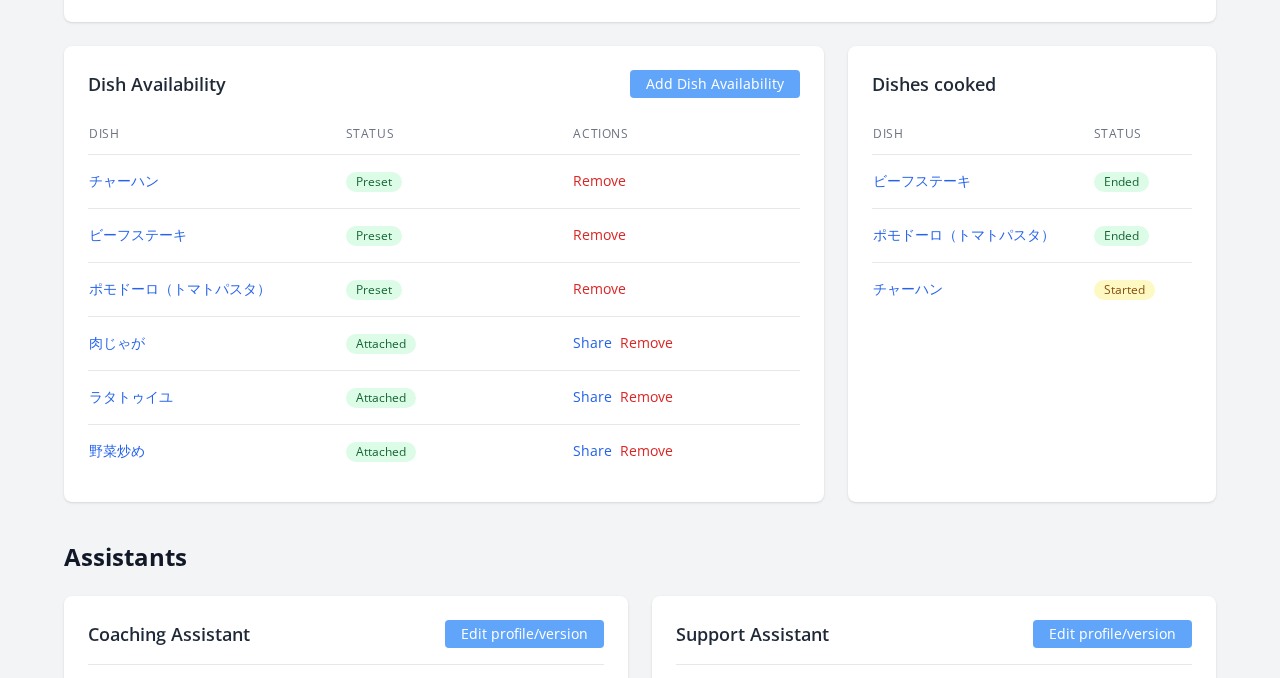 scroll, scrollTop: 1907, scrollLeft: 0, axis: vertical 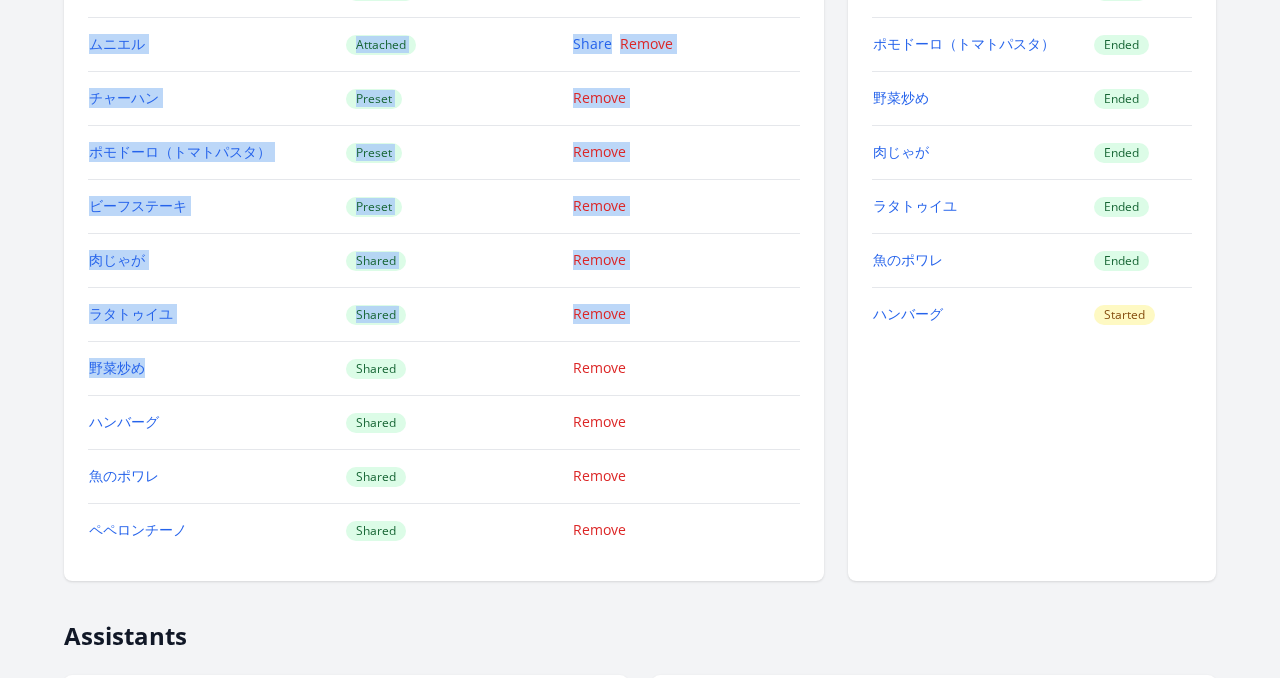 drag, startPoint x: 83, startPoint y: 92, endPoint x: 229, endPoint y: 365, distance: 309.58844 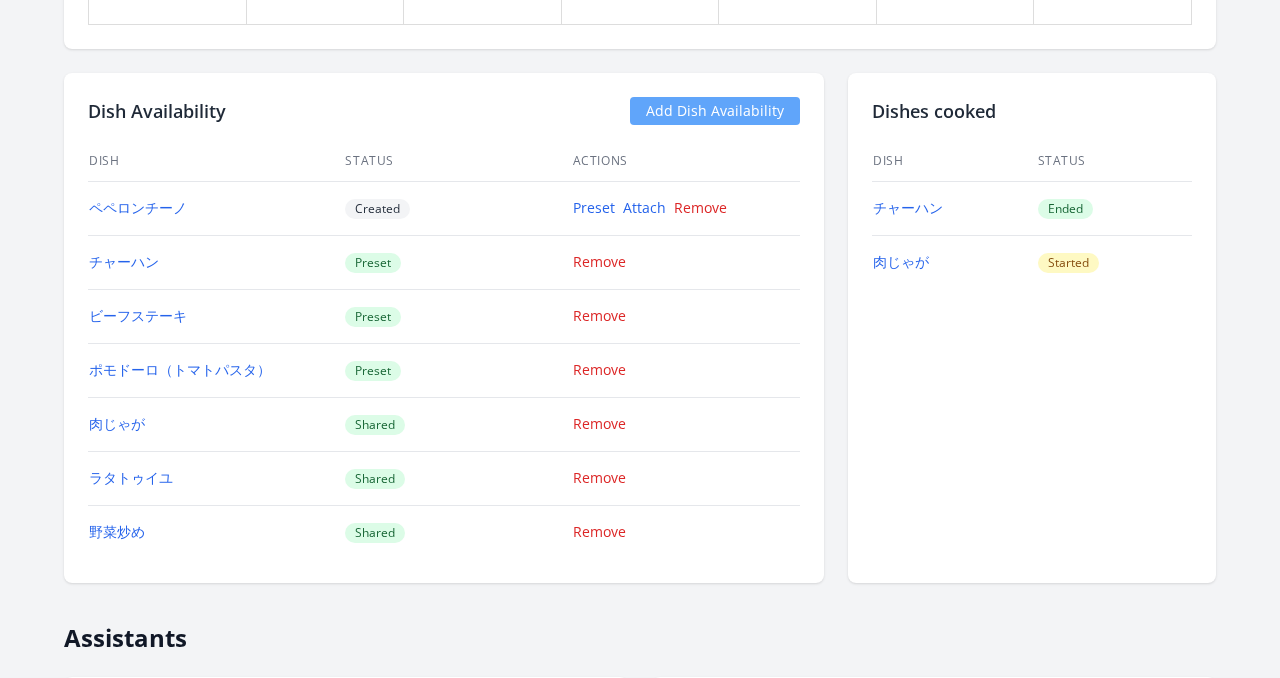 scroll, scrollTop: 1670, scrollLeft: 0, axis: vertical 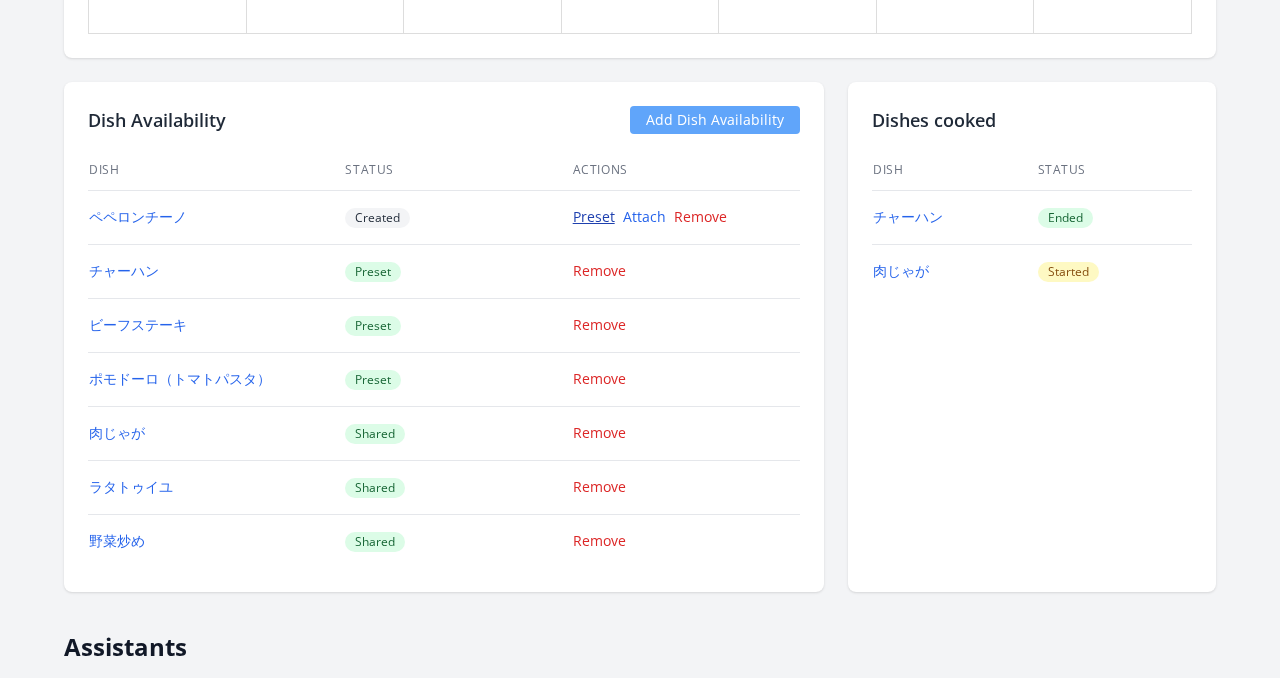 click on "Preset" at bounding box center (594, 216) 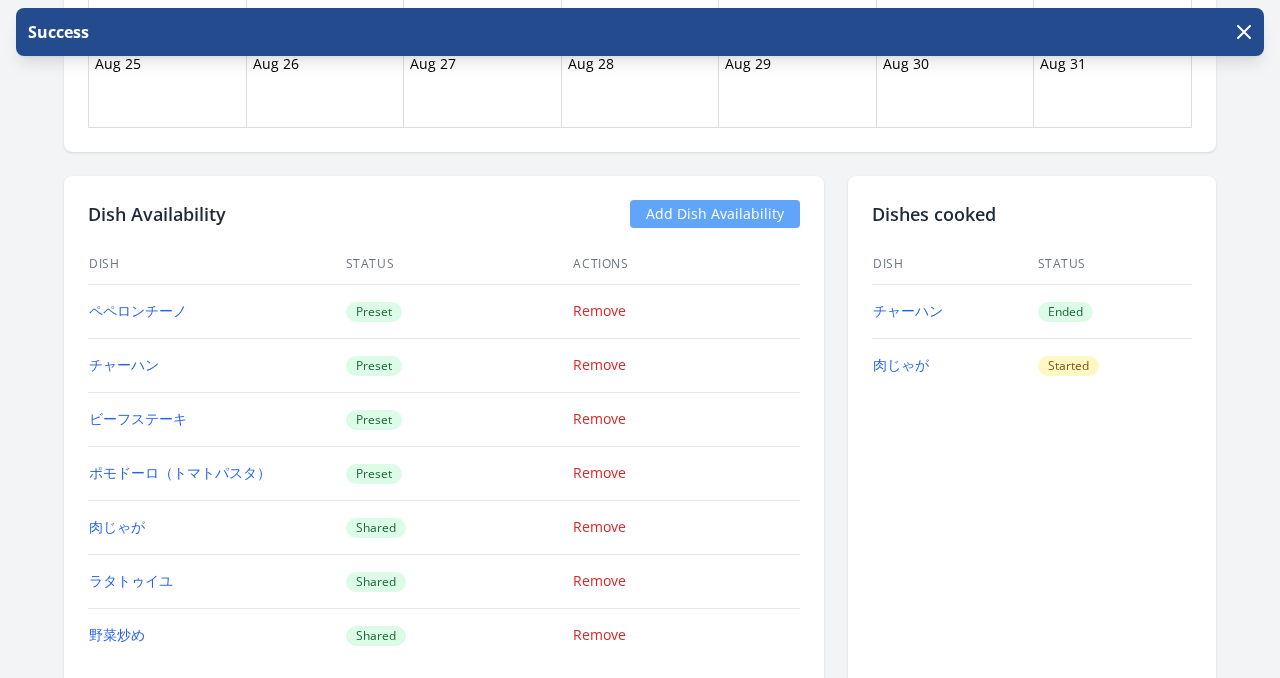 scroll, scrollTop: 1563, scrollLeft: 0, axis: vertical 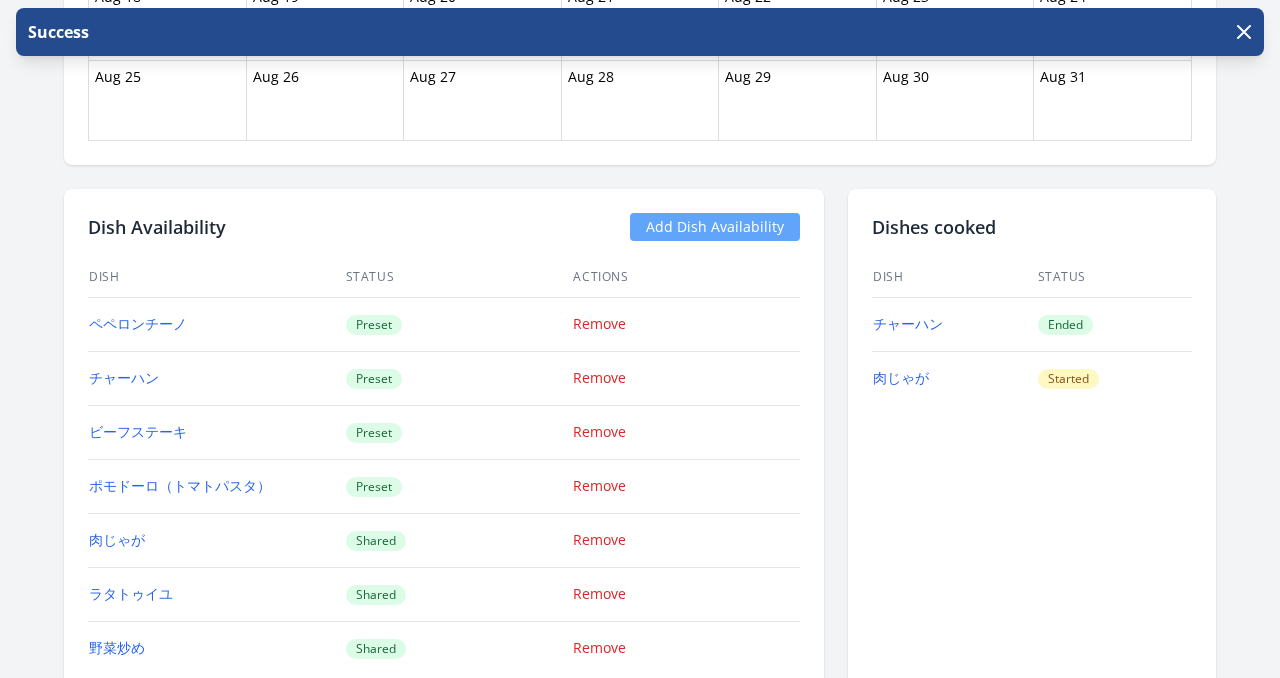 click on "Add Dish Availability" at bounding box center [715, 227] 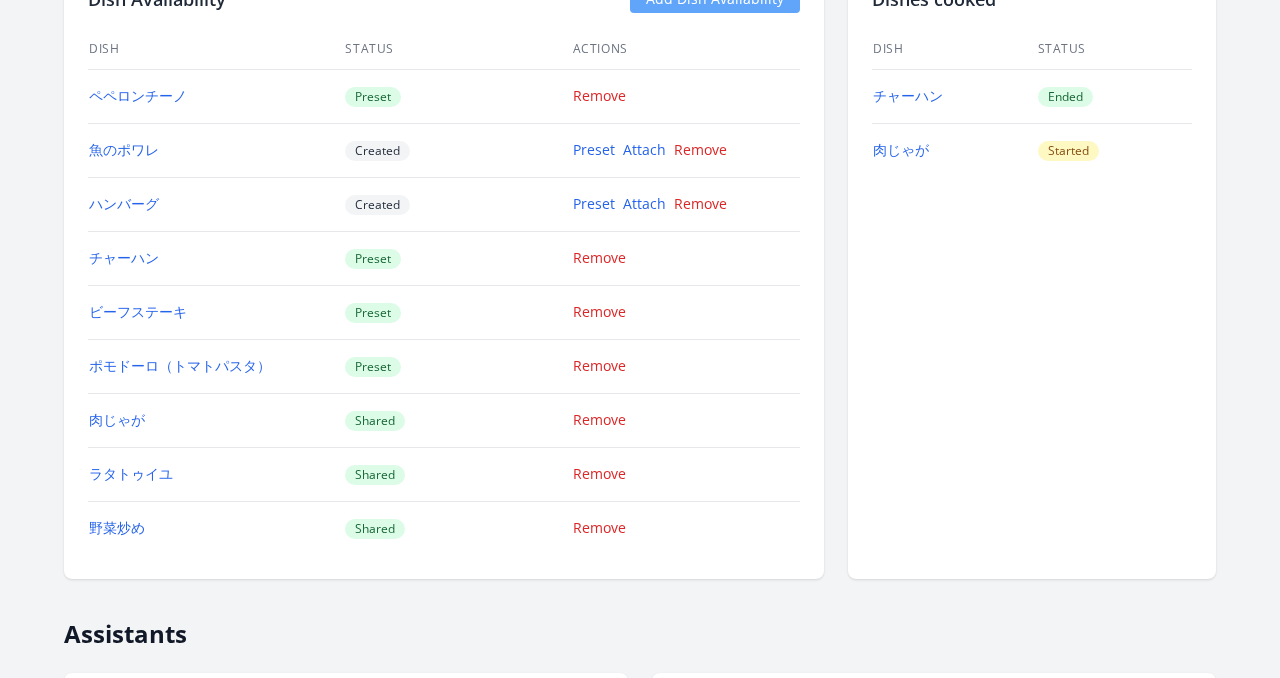 scroll, scrollTop: 1814, scrollLeft: 0, axis: vertical 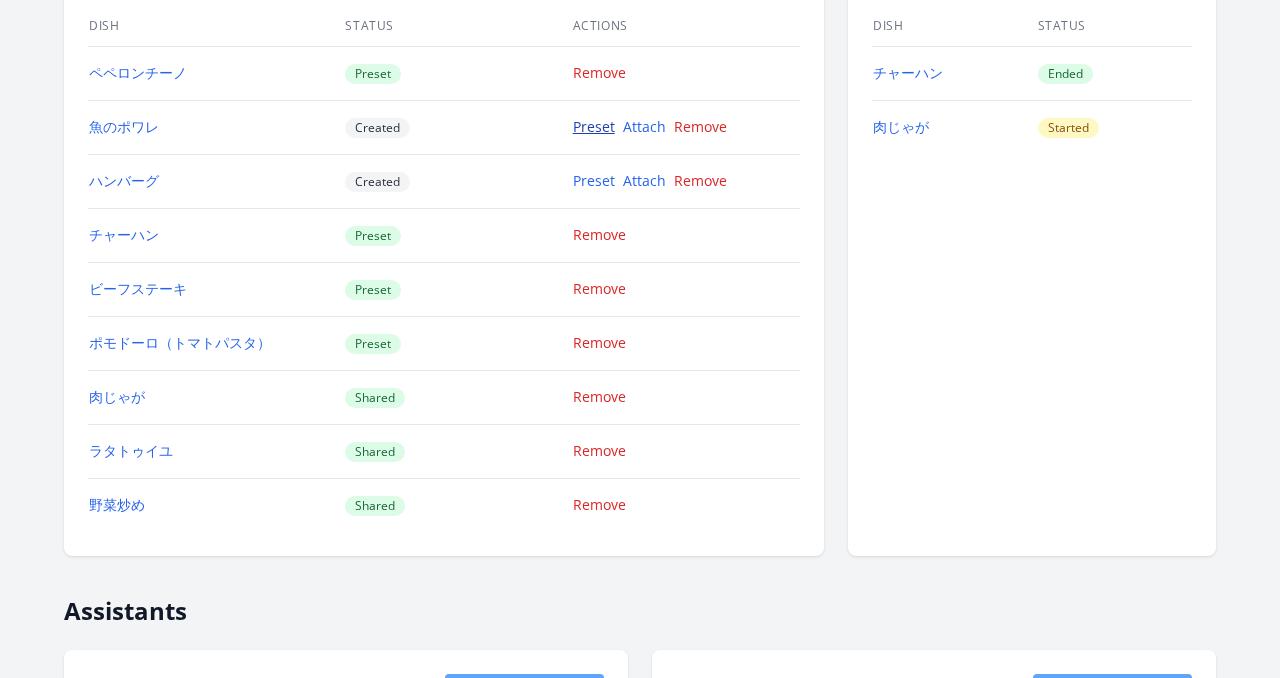 click on "Preset" at bounding box center (594, 126) 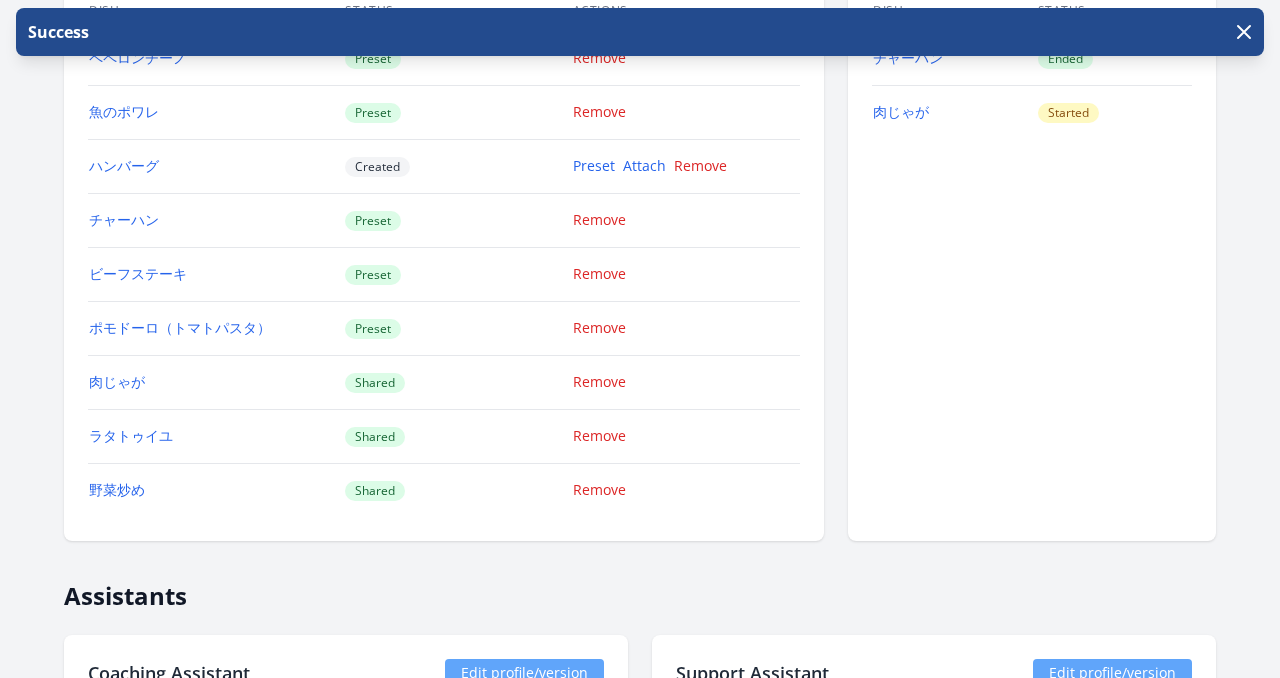 scroll, scrollTop: 1818, scrollLeft: 0, axis: vertical 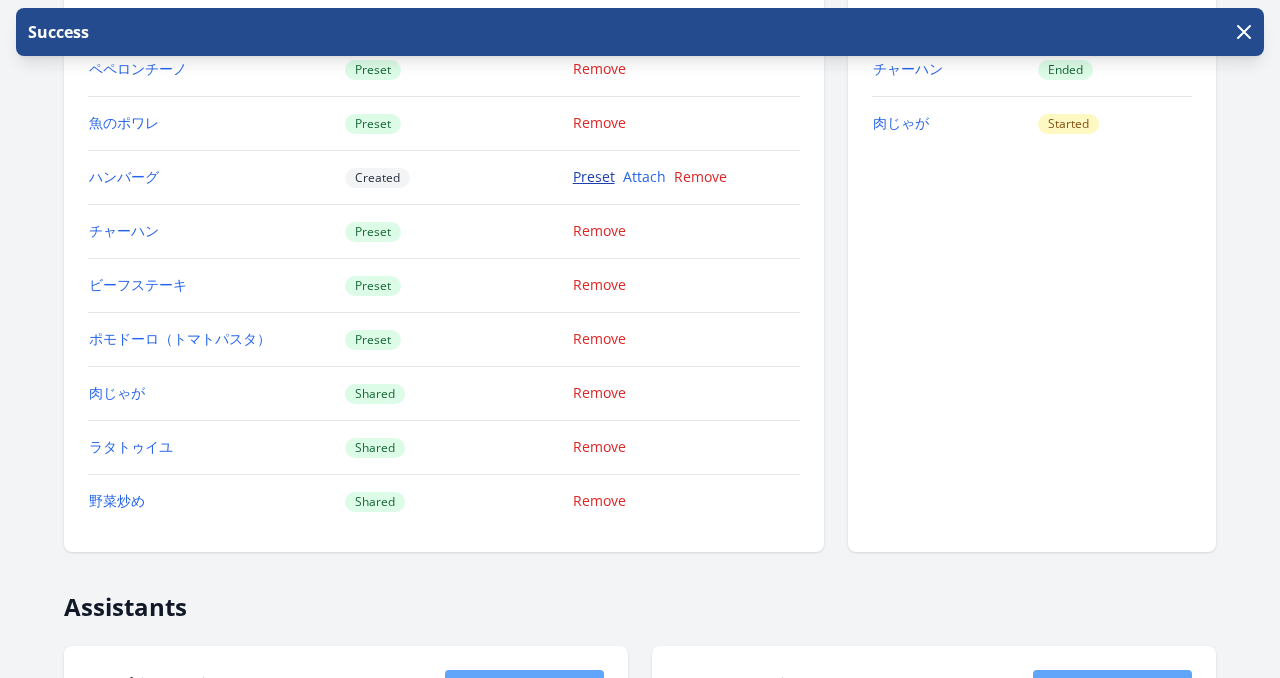 click on "Preset" at bounding box center (594, 176) 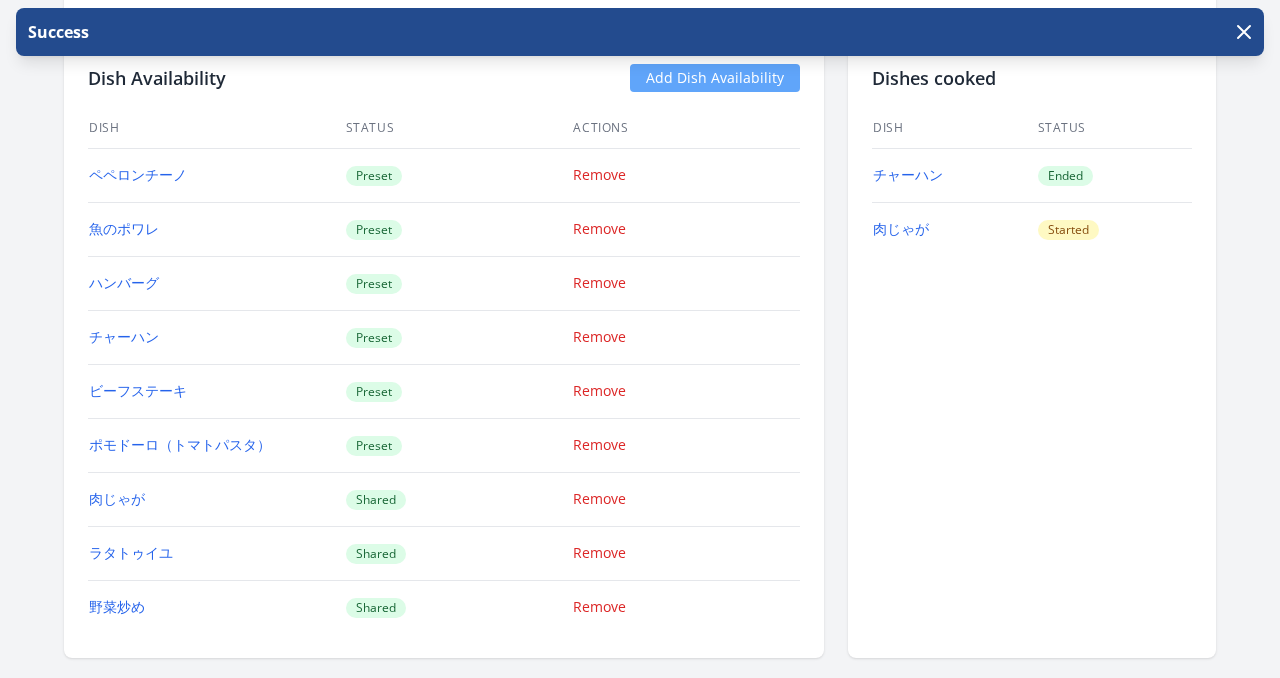 scroll, scrollTop: 1707, scrollLeft: 0, axis: vertical 